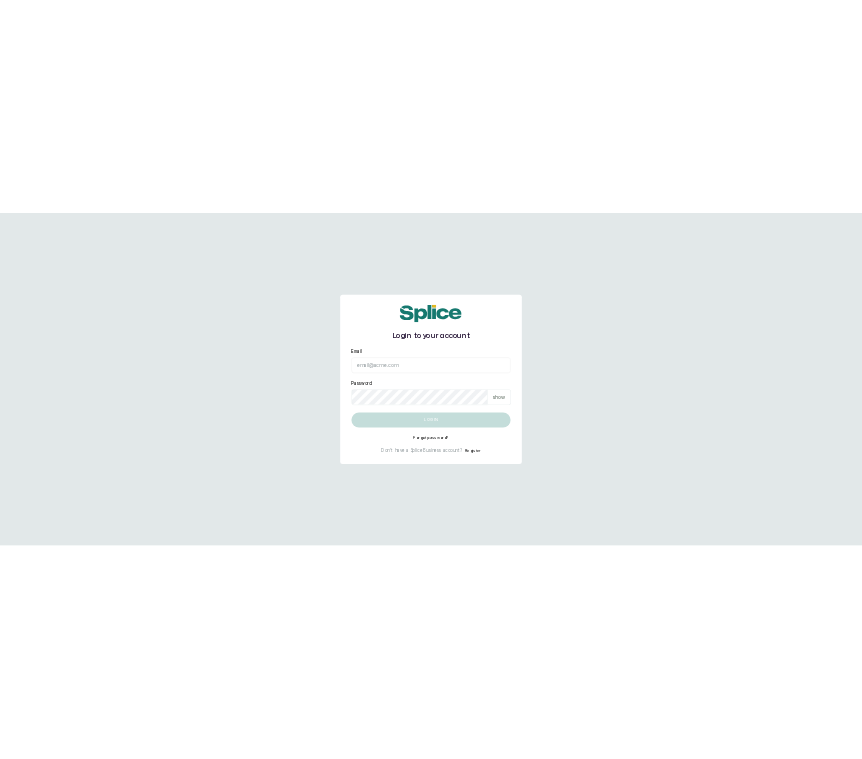 scroll, scrollTop: 0, scrollLeft: 0, axis: both 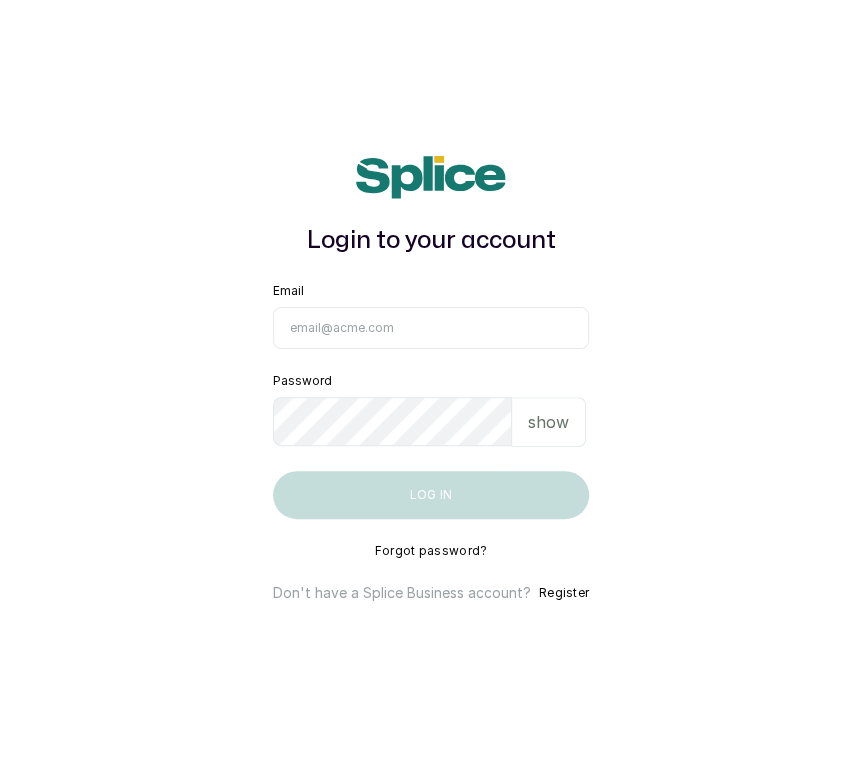click on "Email" at bounding box center (431, 328) 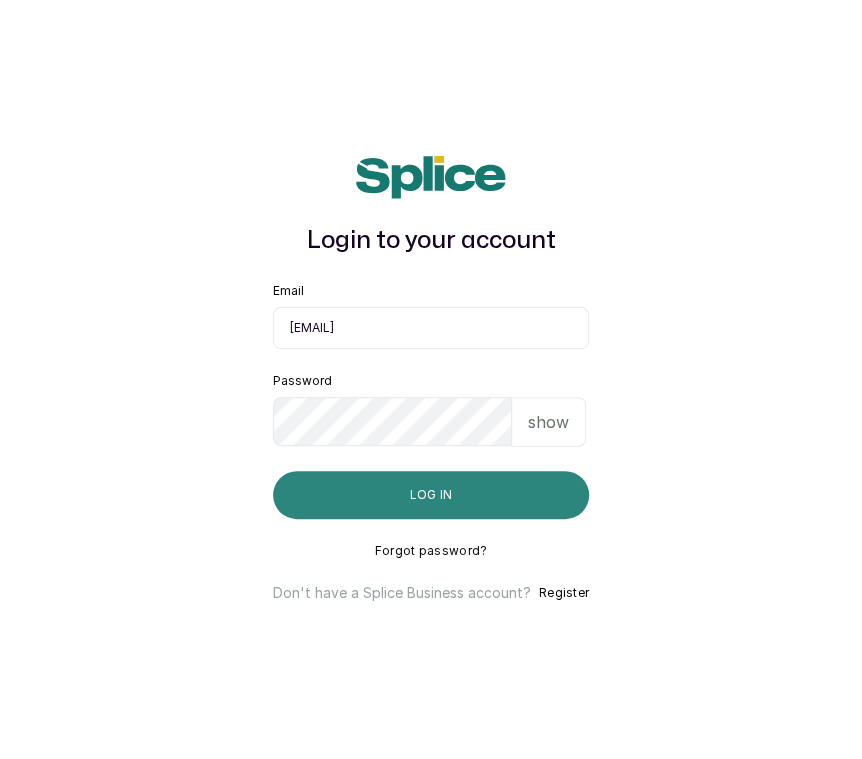 type on "lovedive948@gmail.com" 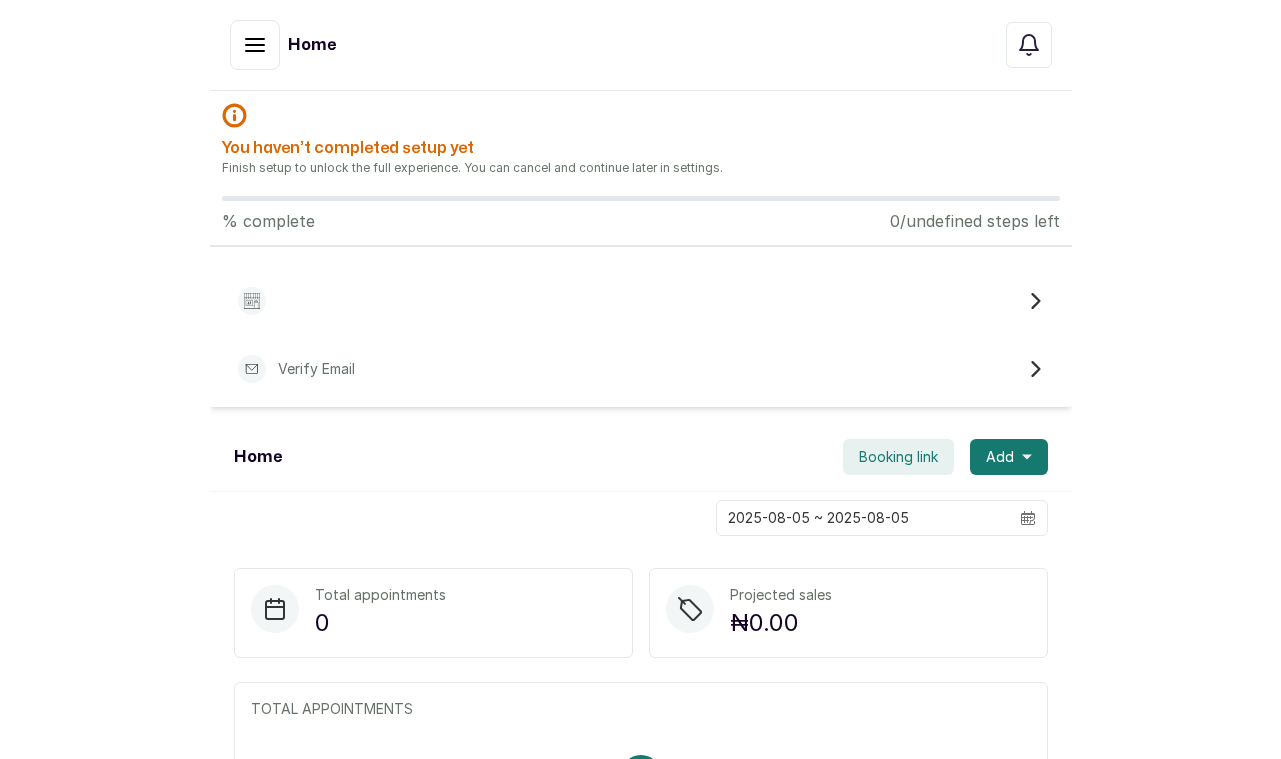 scroll, scrollTop: 0, scrollLeft: 0, axis: both 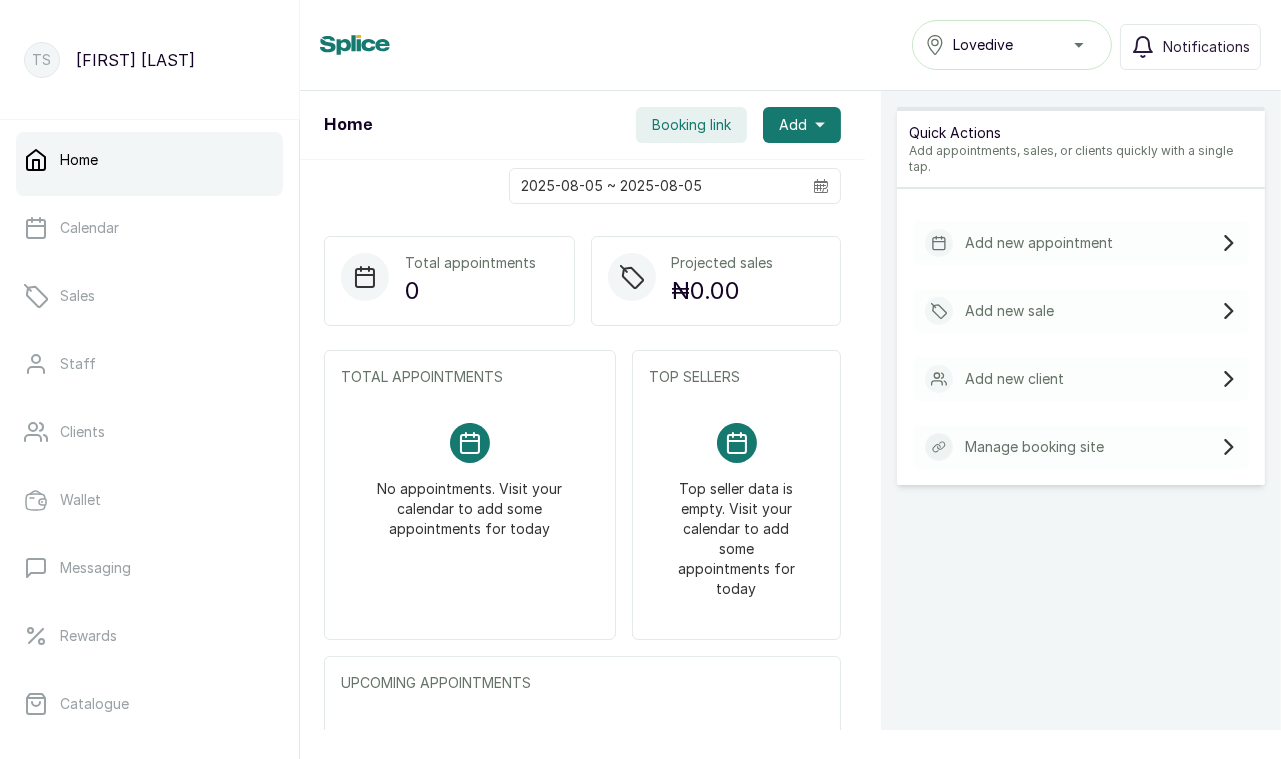drag, startPoint x: 1044, startPoint y: 548, endPoint x: 1043, endPoint y: 527, distance: 21.023796 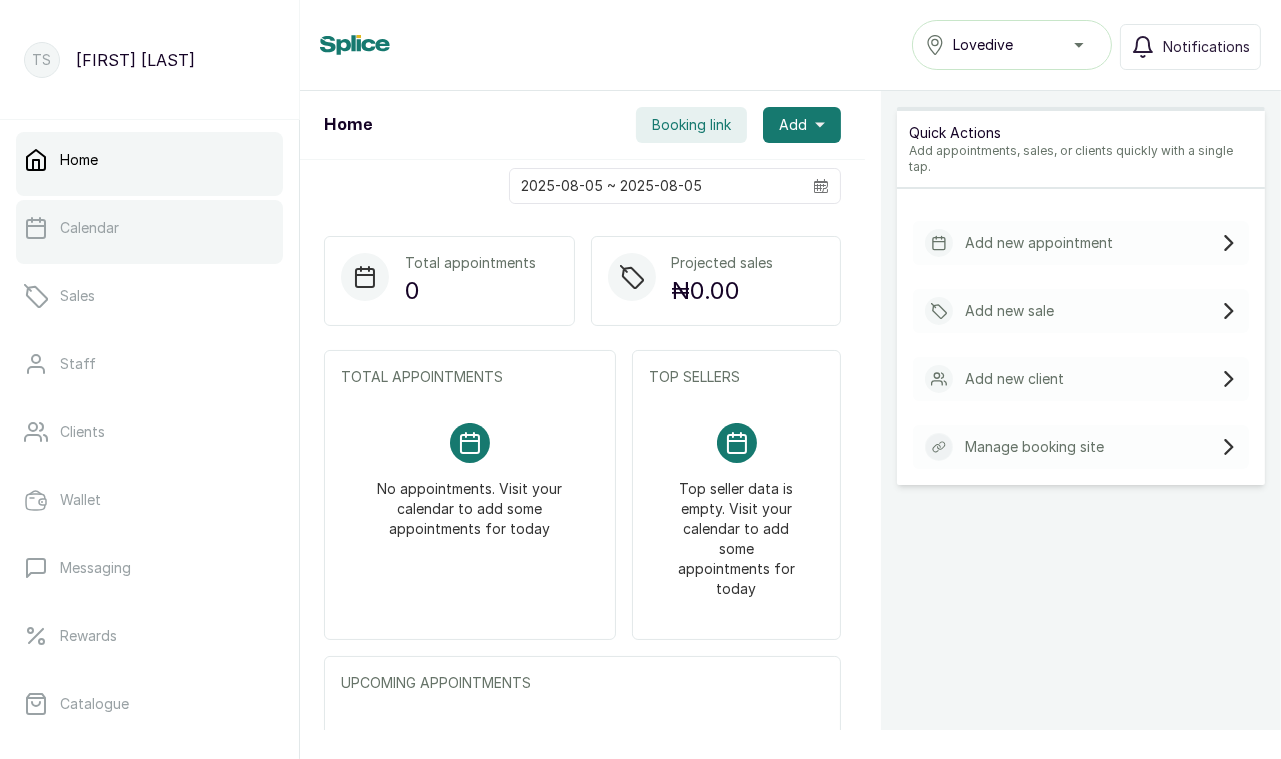 click on "Calendar" at bounding box center [149, 228] 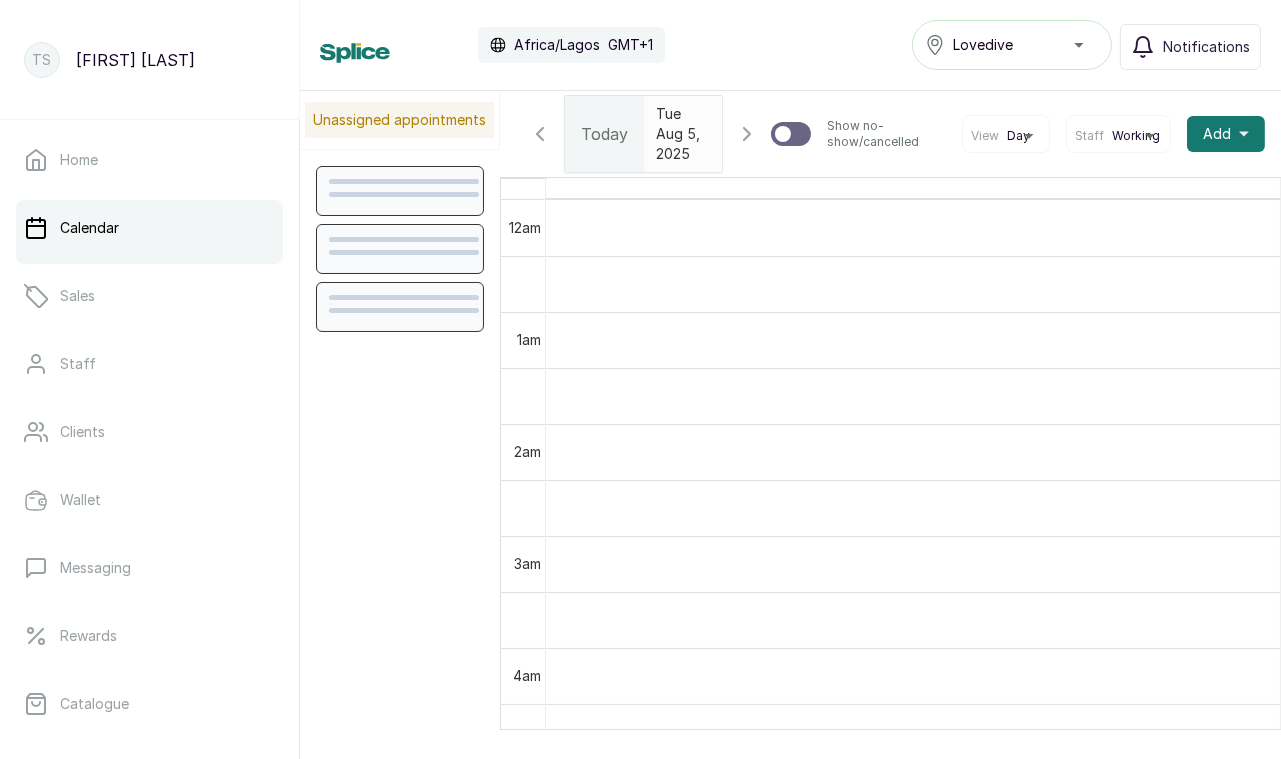 scroll, scrollTop: 674, scrollLeft: 0, axis: vertical 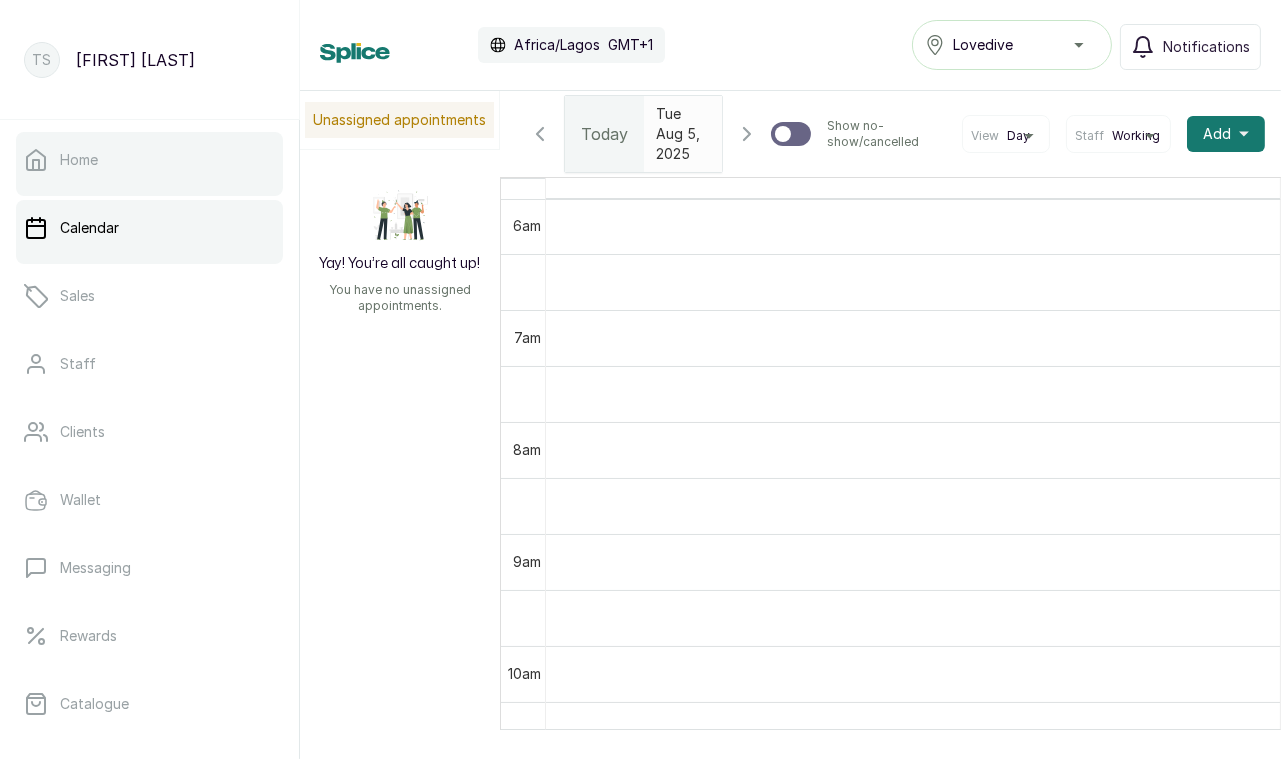 click on "Home" at bounding box center [149, 160] 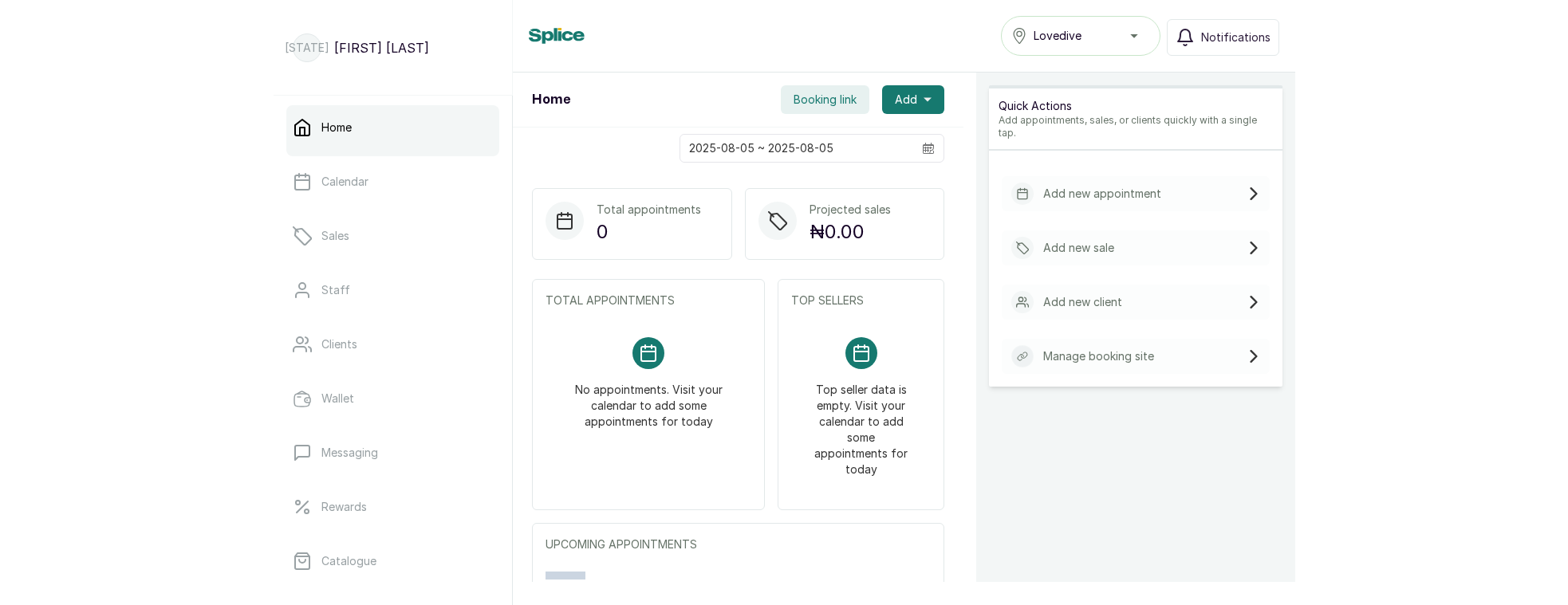 scroll, scrollTop: 0, scrollLeft: 0, axis: both 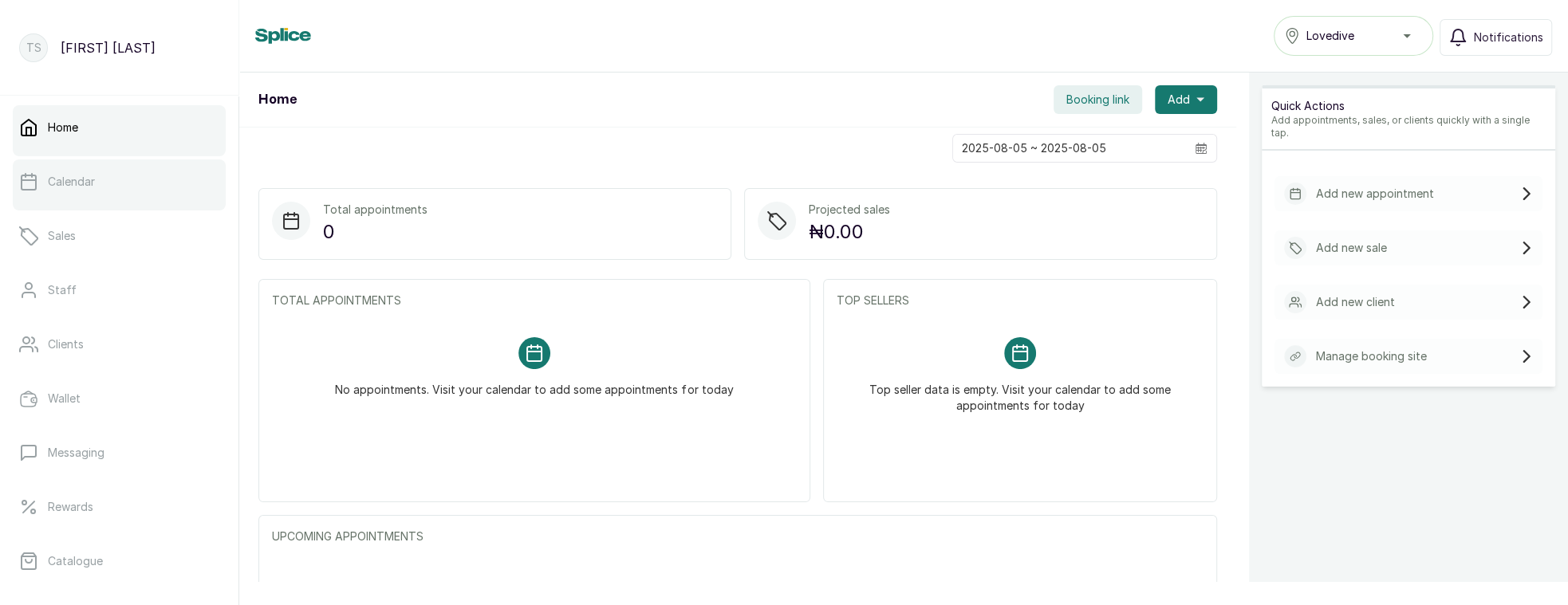 click on "Calendar" at bounding box center [71, 182] 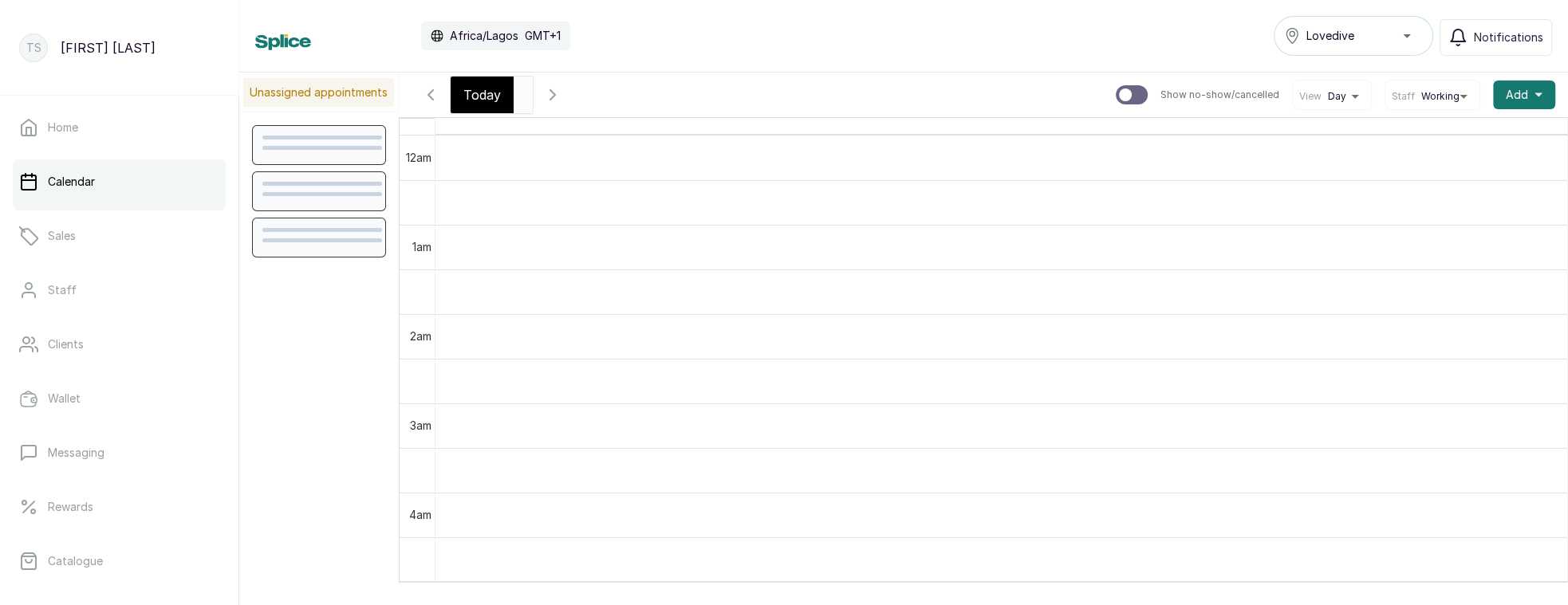 scroll, scrollTop: 537, scrollLeft: 0, axis: vertical 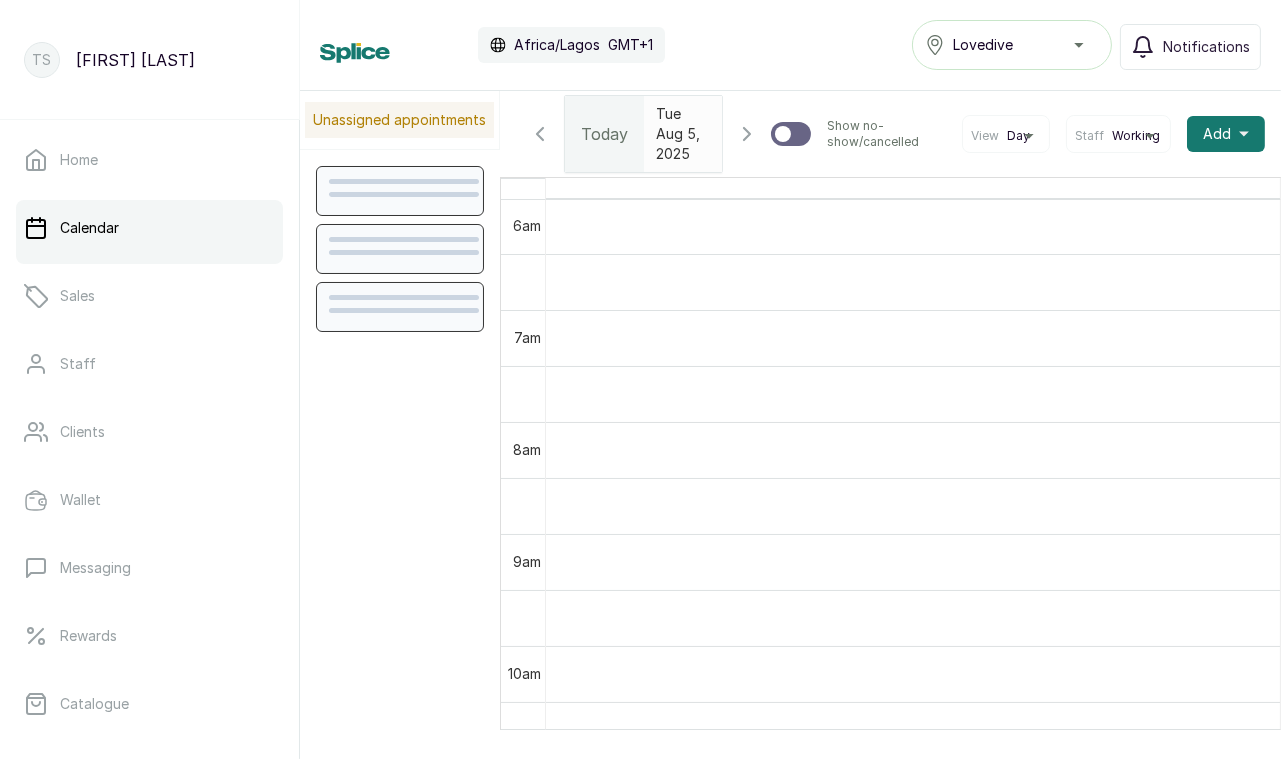 click at bounding box center (913, 394) 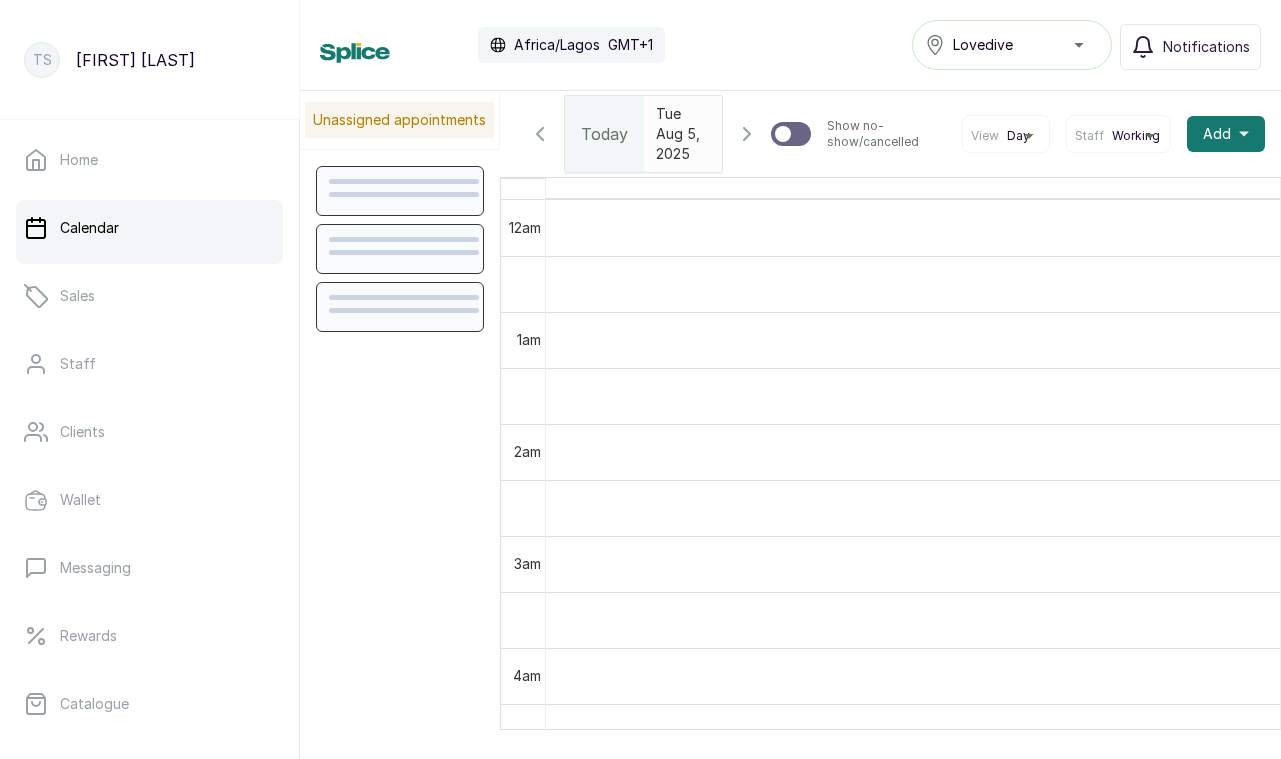 scroll, scrollTop: 0, scrollLeft: 0, axis: both 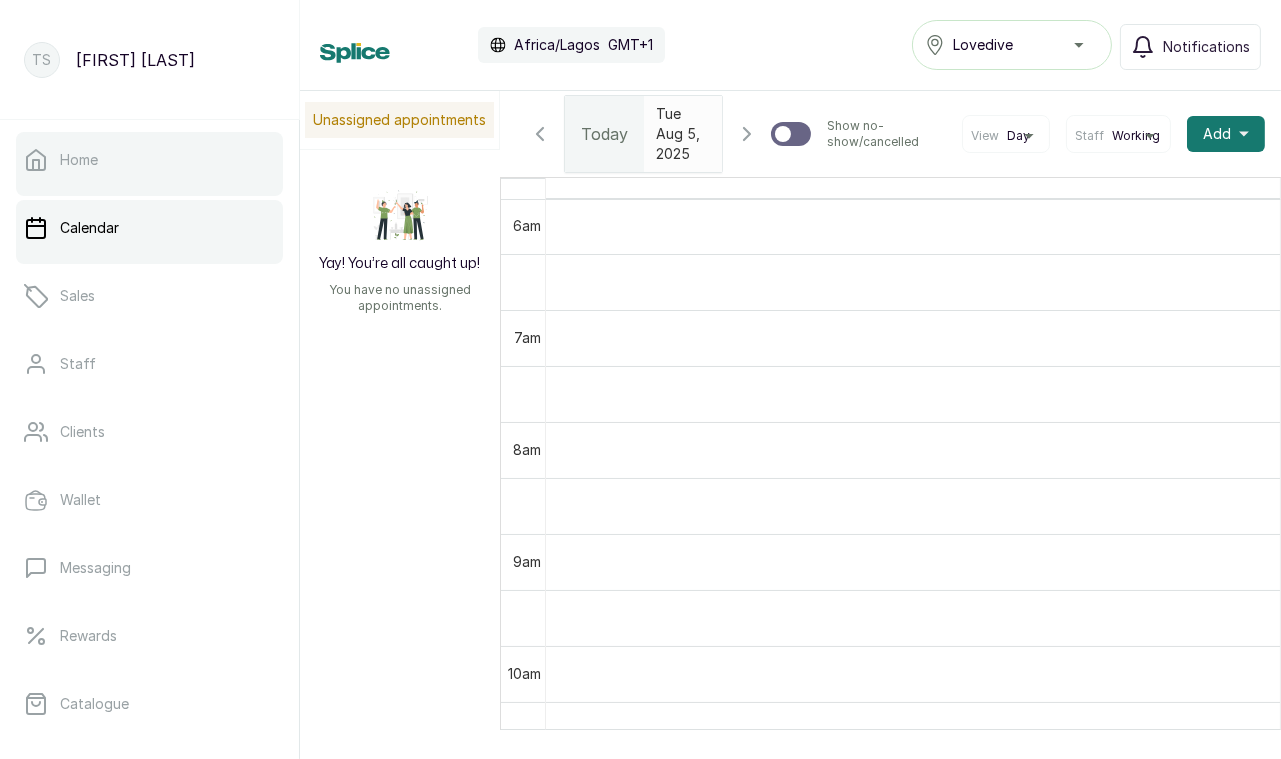 click on "Home" at bounding box center (149, 160) 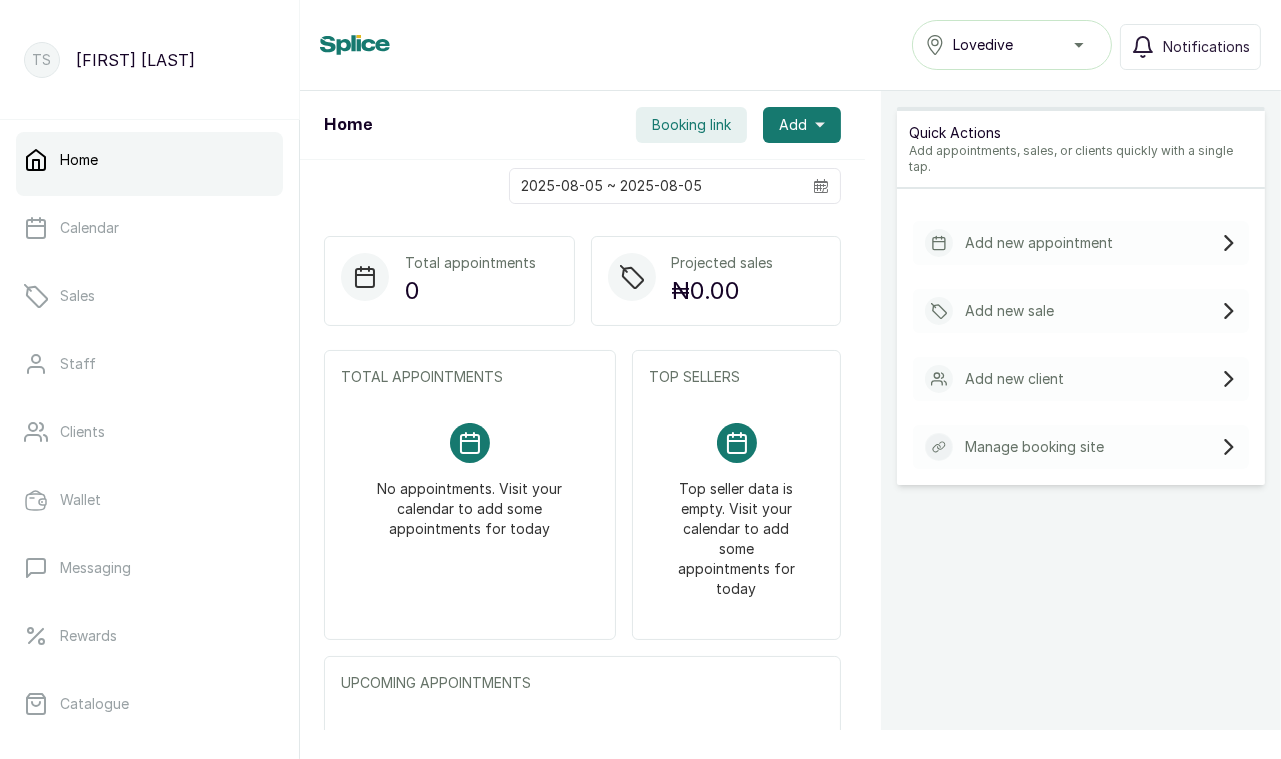 click on "Quick Actions Add appointments, sales, or clients quickly with a single tap. Add new appointment Add new sale Add new client Manage booking site" at bounding box center [1081, 525] 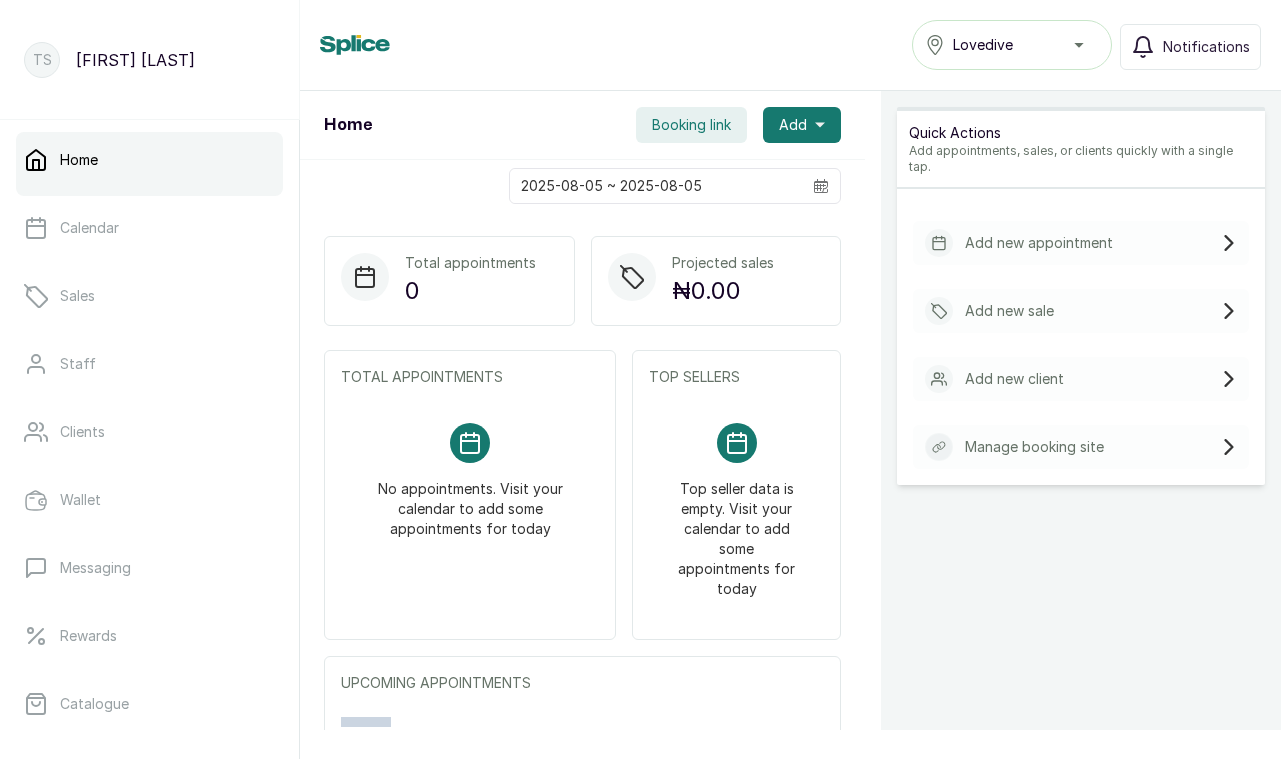 scroll, scrollTop: 0, scrollLeft: 0, axis: both 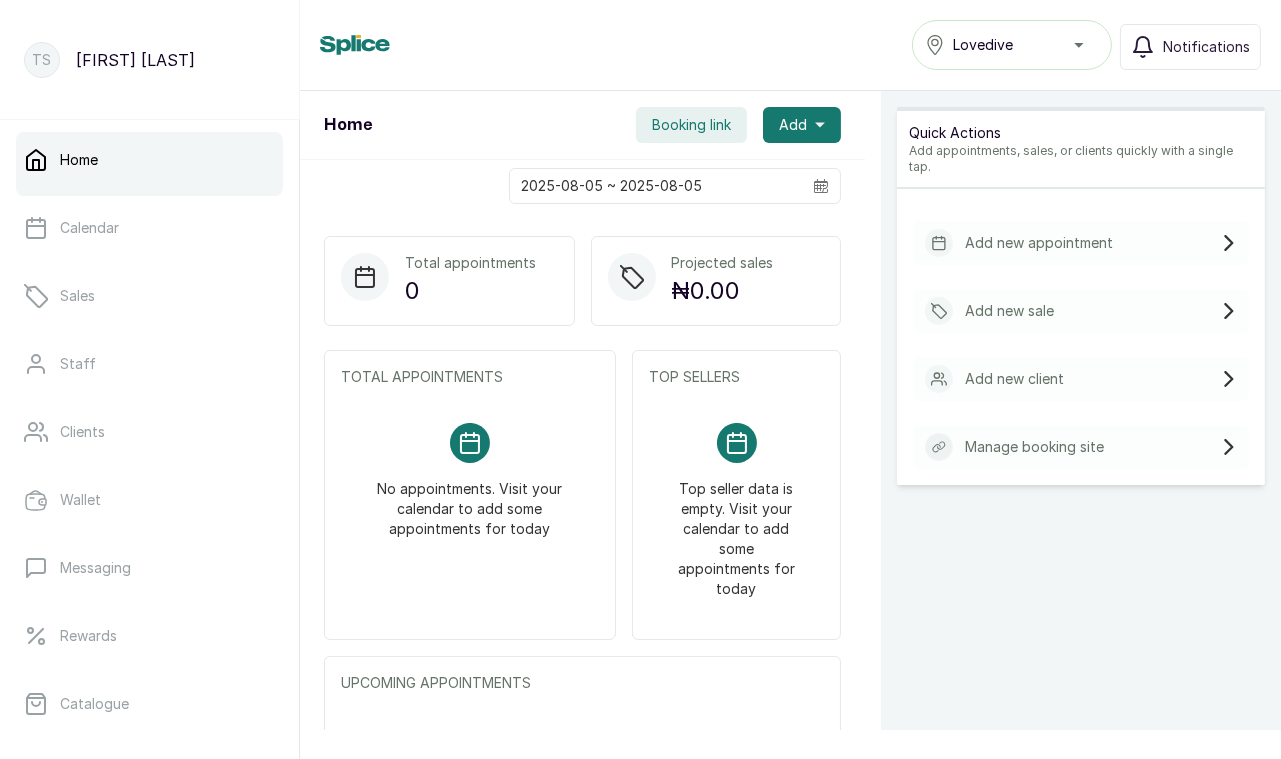click on "Top seller data is empty. Visit your calendar to add some appointments for today" at bounding box center (736, 531) 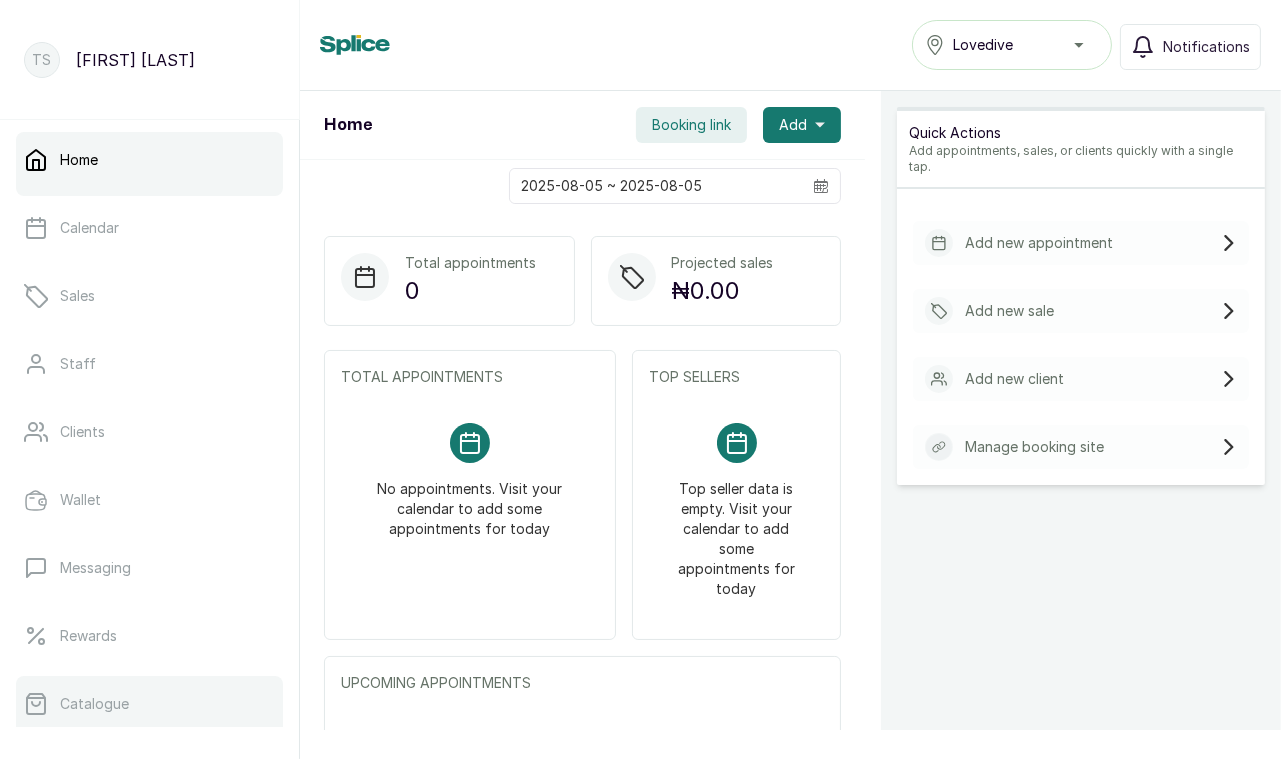 scroll, scrollTop: 367, scrollLeft: 0, axis: vertical 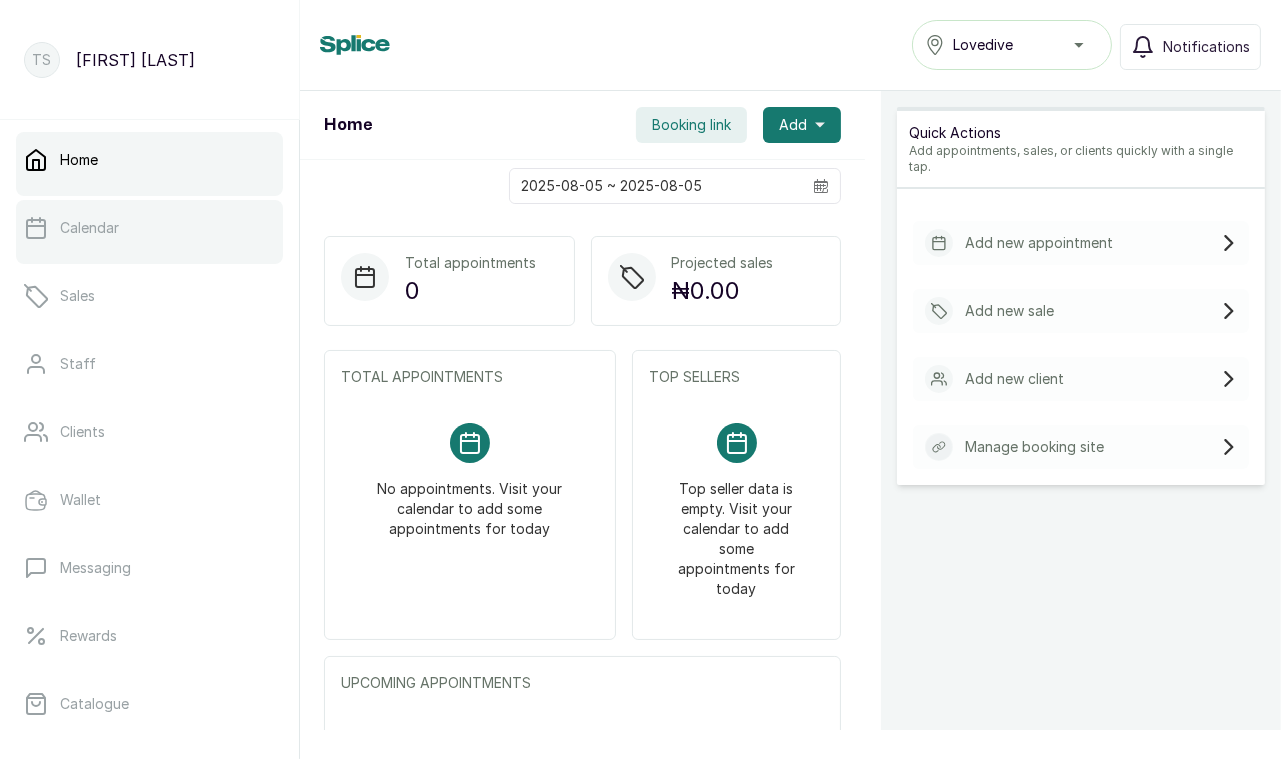 click on "Calendar" at bounding box center [149, 228] 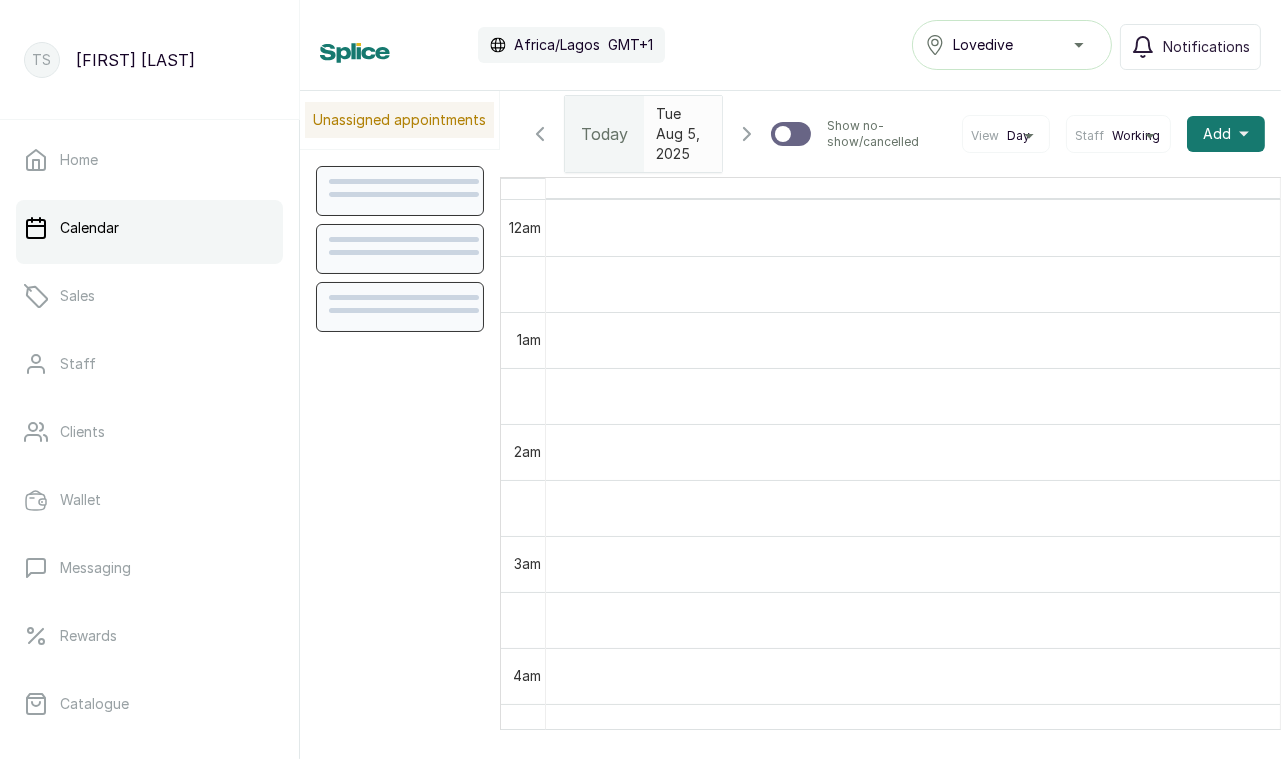 scroll, scrollTop: 674, scrollLeft: 0, axis: vertical 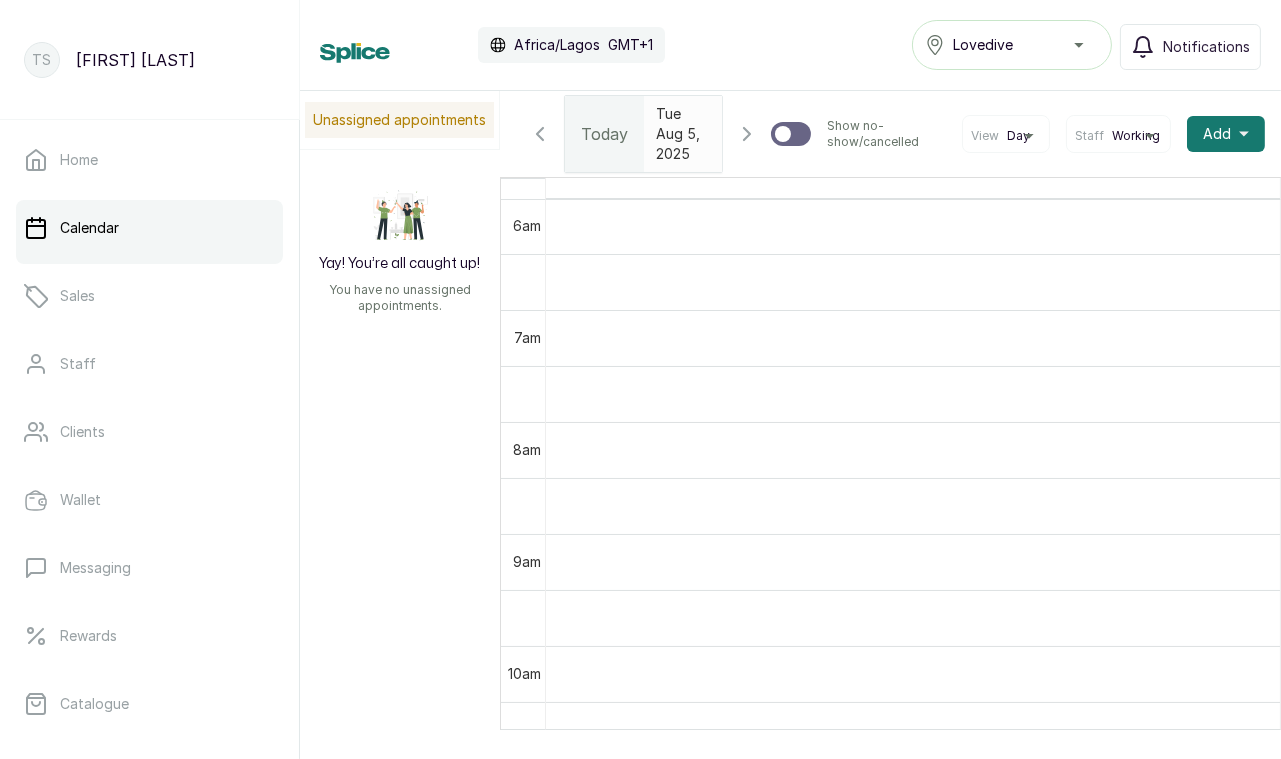 click on "[TIMEZONE] [CONTINENT]/[CITY] GMT+1 Lovedive Notifications" at bounding box center (790, 45) 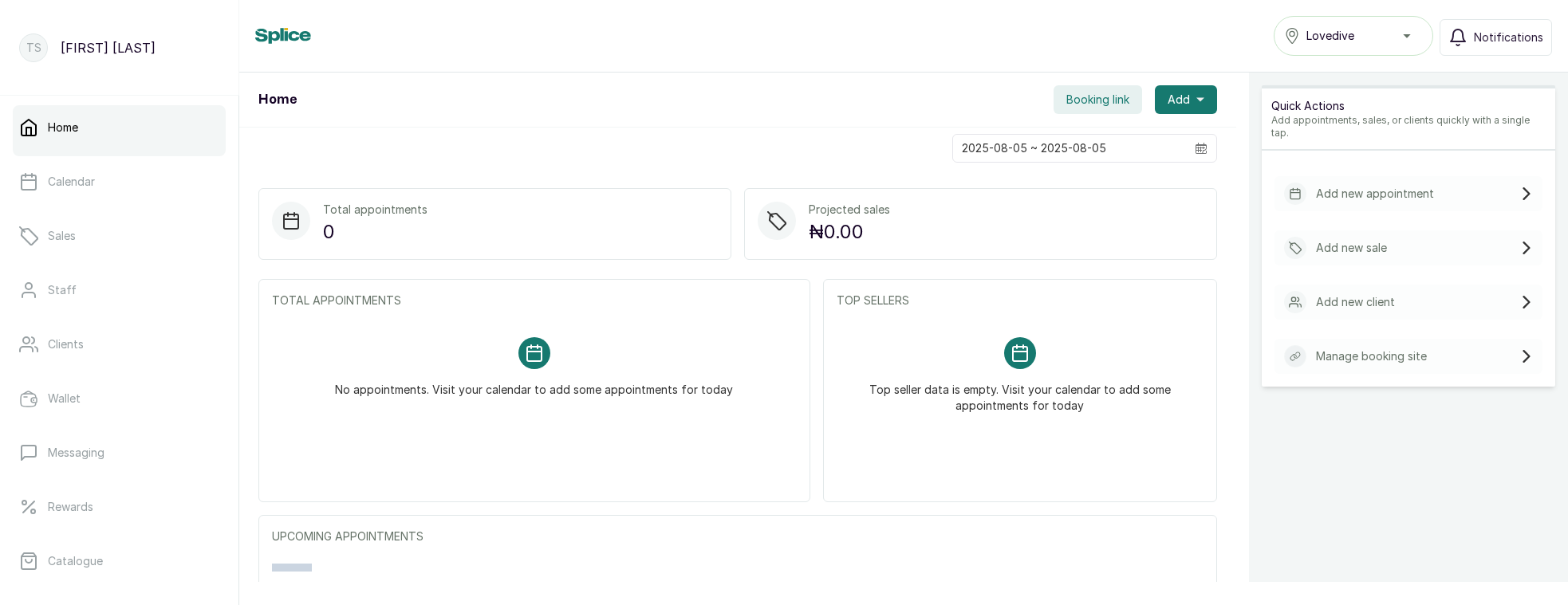 scroll, scrollTop: 0, scrollLeft: 0, axis: both 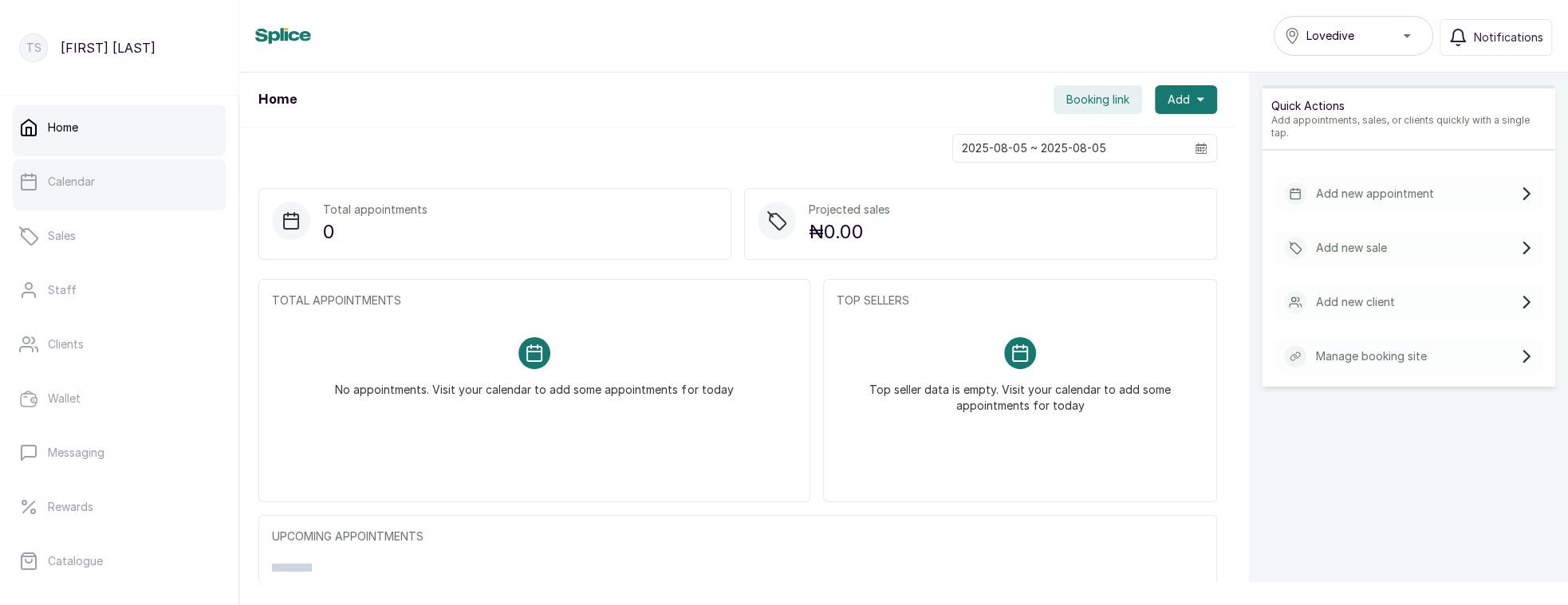 click on "Calendar" at bounding box center [119, 182] 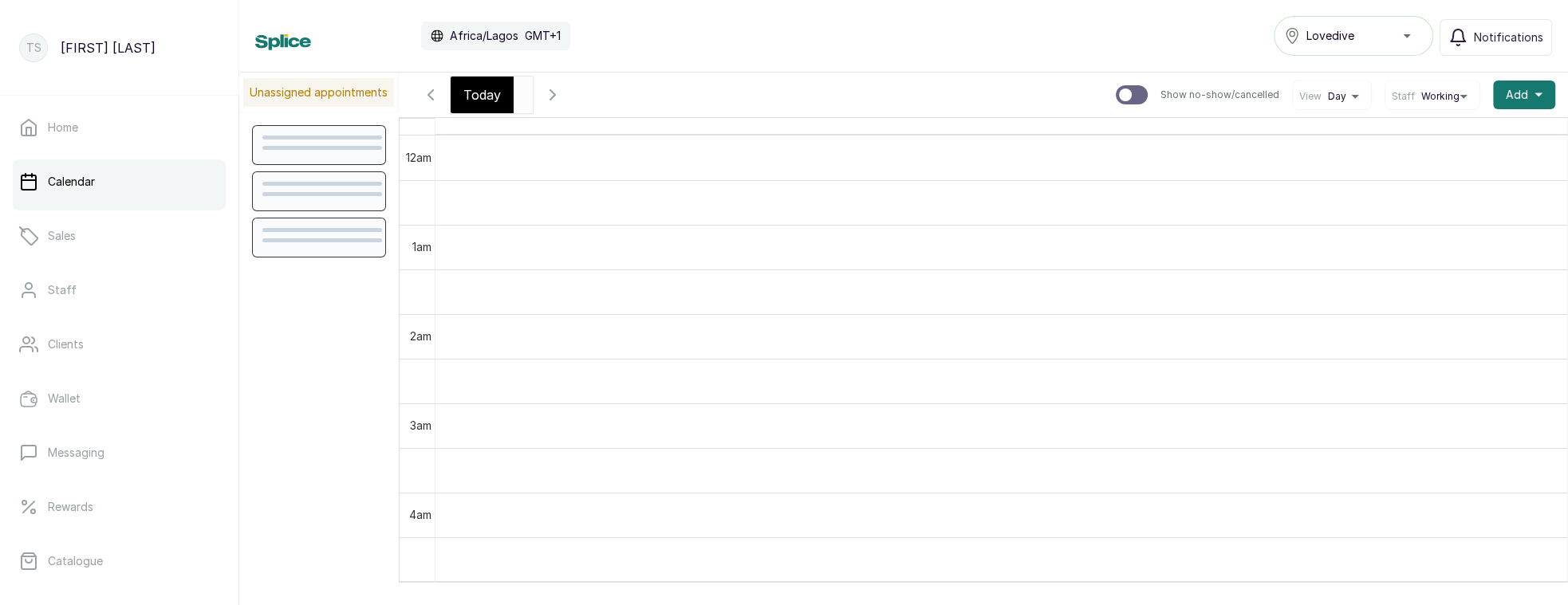 scroll, scrollTop: 537, scrollLeft: 0, axis: vertical 